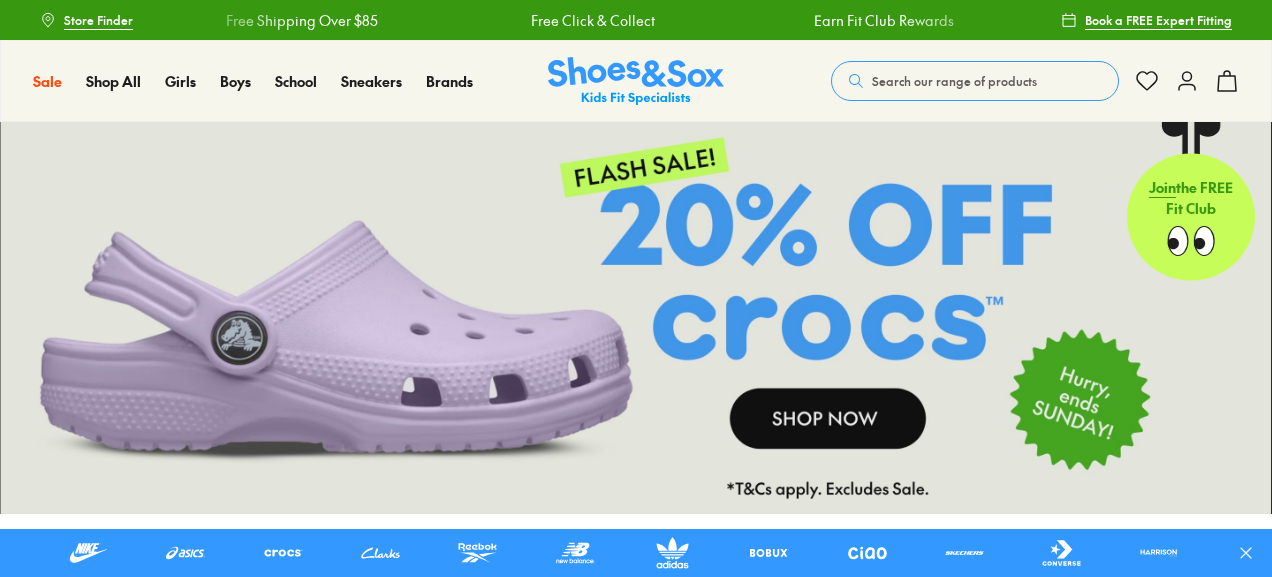 scroll, scrollTop: 0, scrollLeft: 0, axis: both 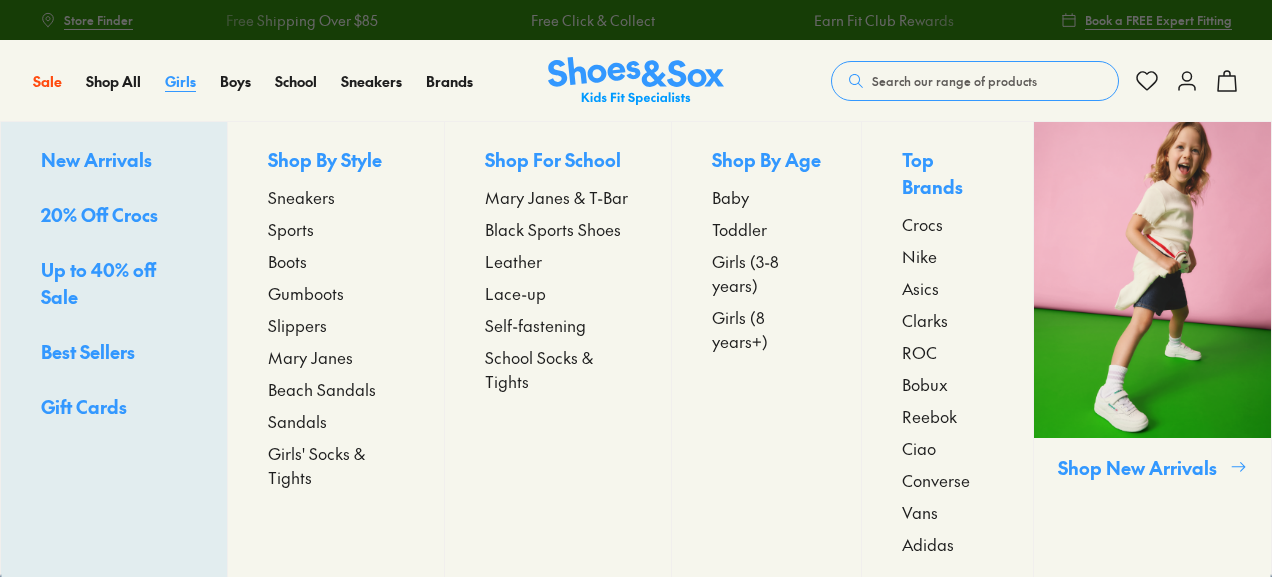 click on "Girls" at bounding box center [180, 81] 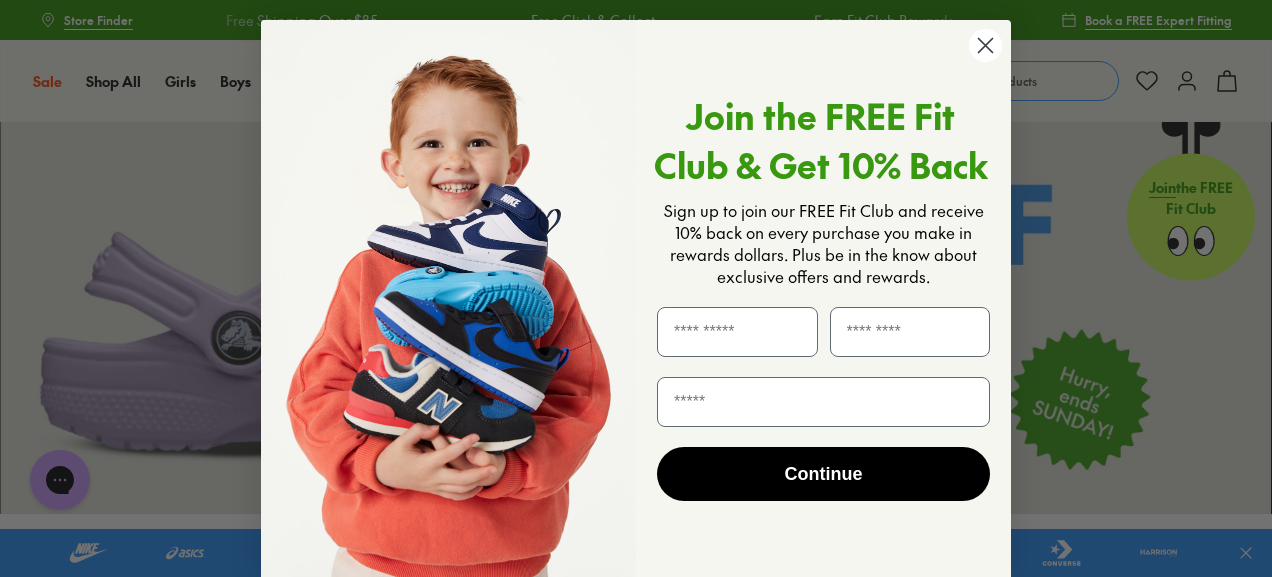 click 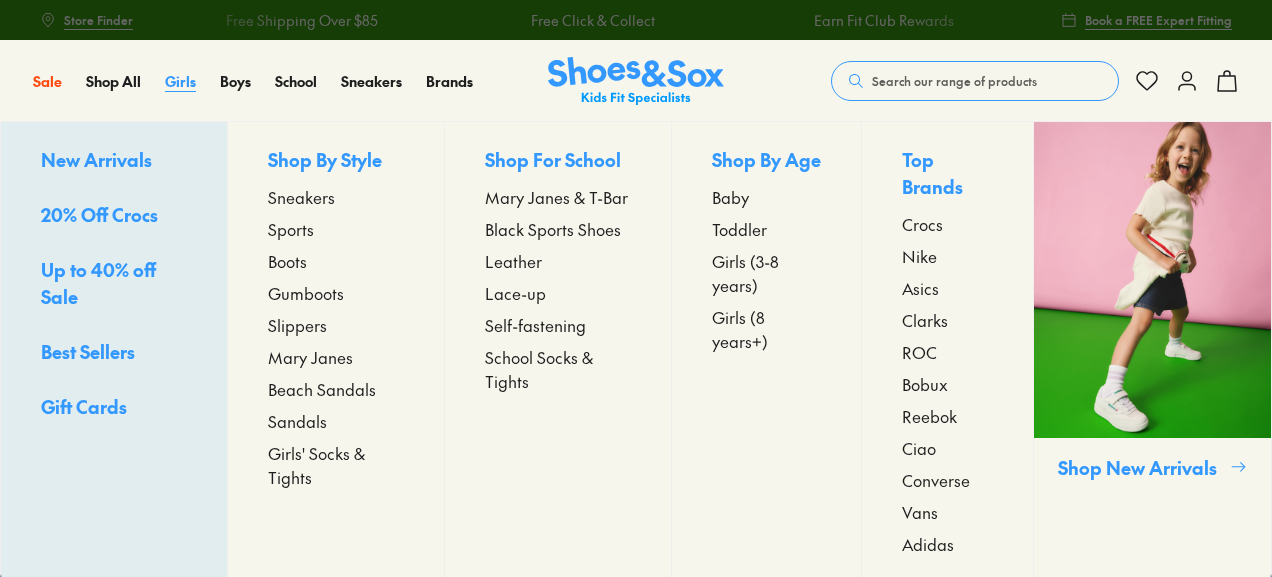 click on "Girls" at bounding box center [180, 81] 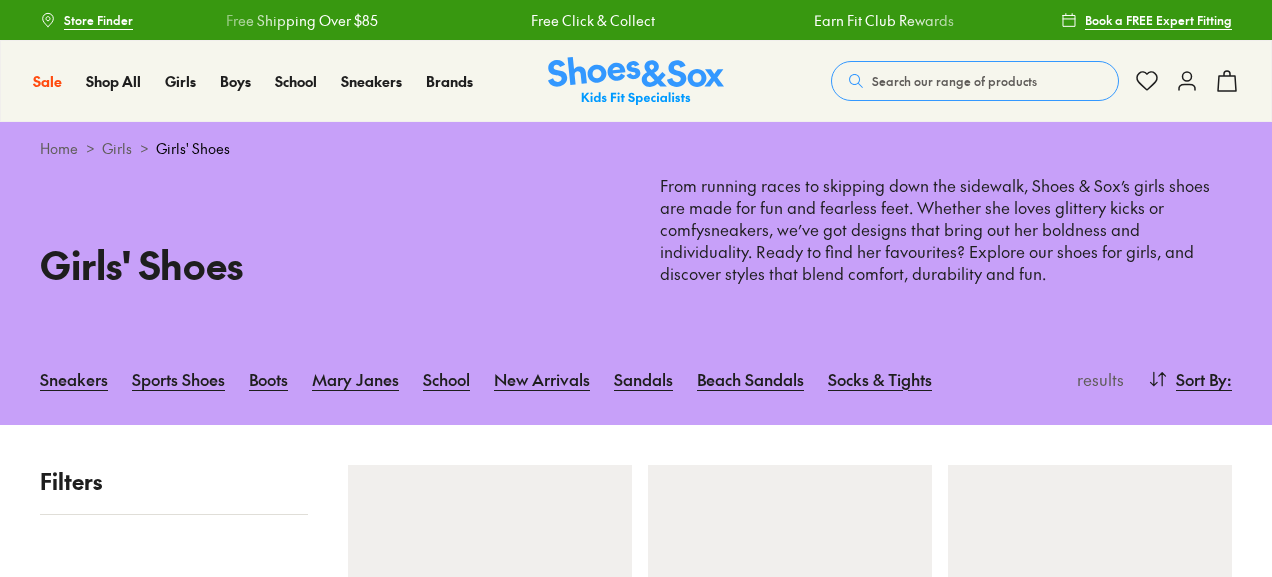 scroll, scrollTop: 0, scrollLeft: 0, axis: both 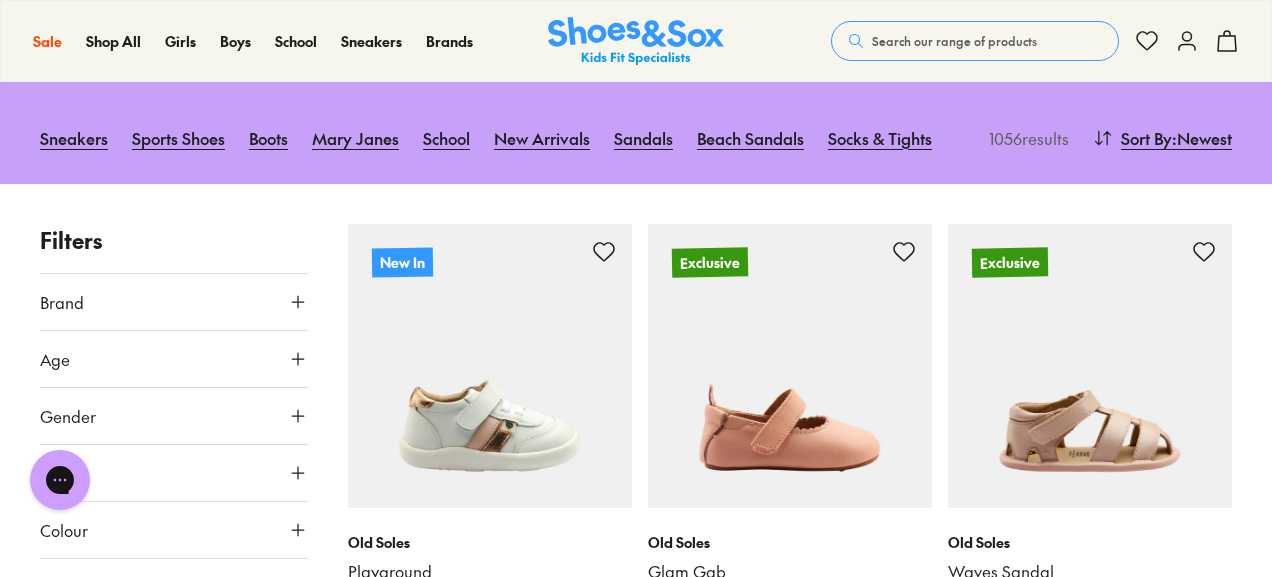 click 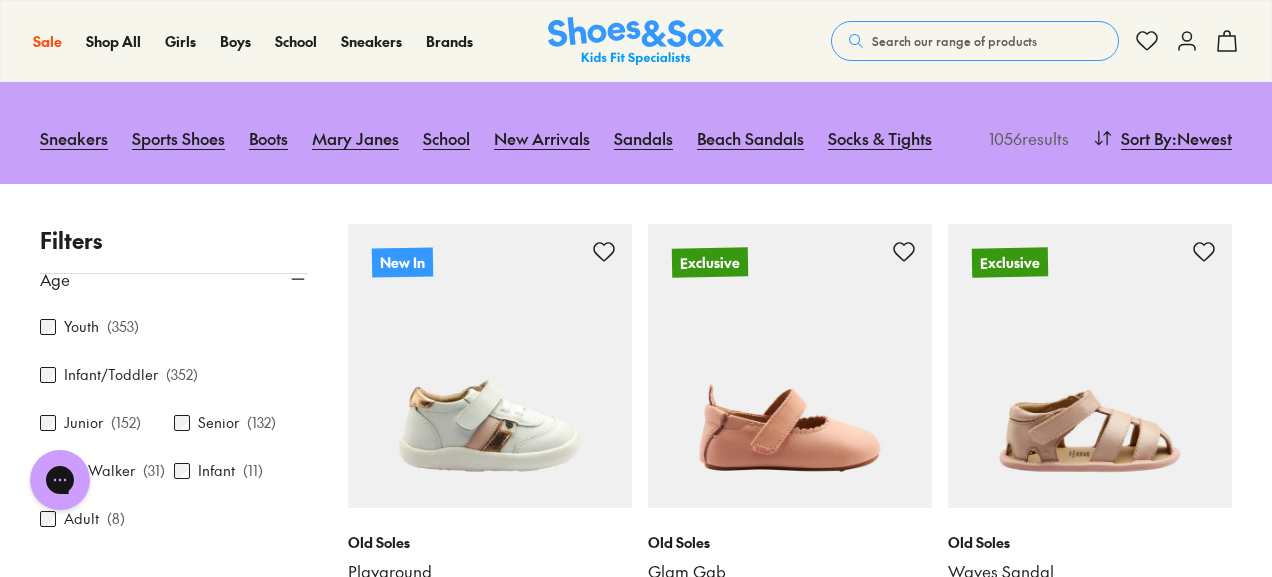 scroll, scrollTop: 0, scrollLeft: 0, axis: both 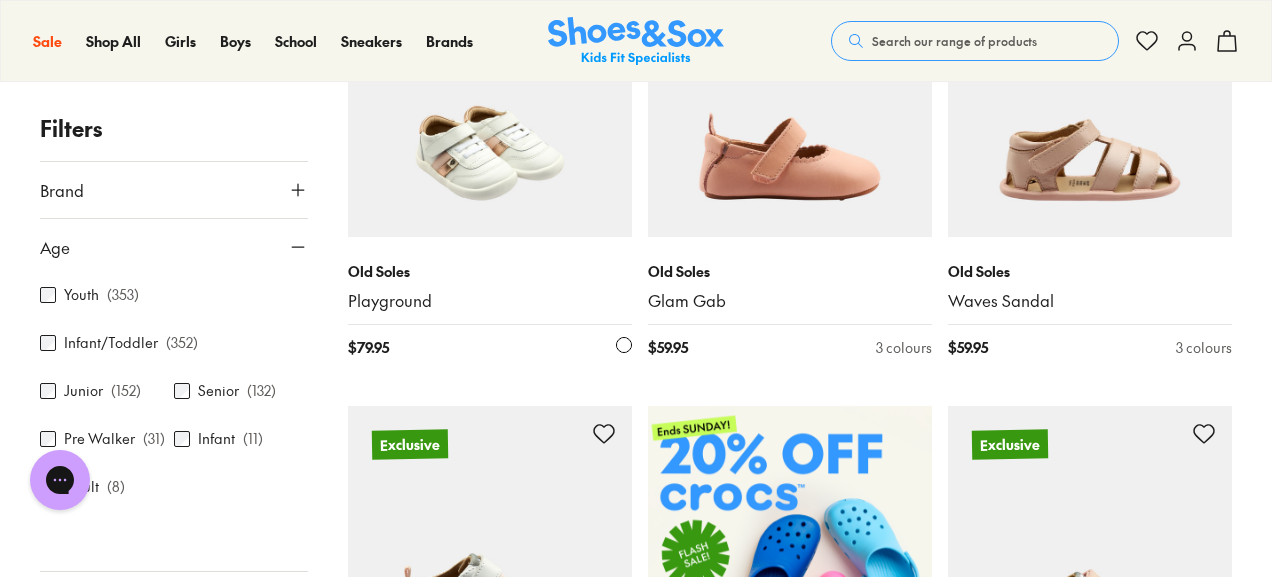 click at bounding box center [490, 95] 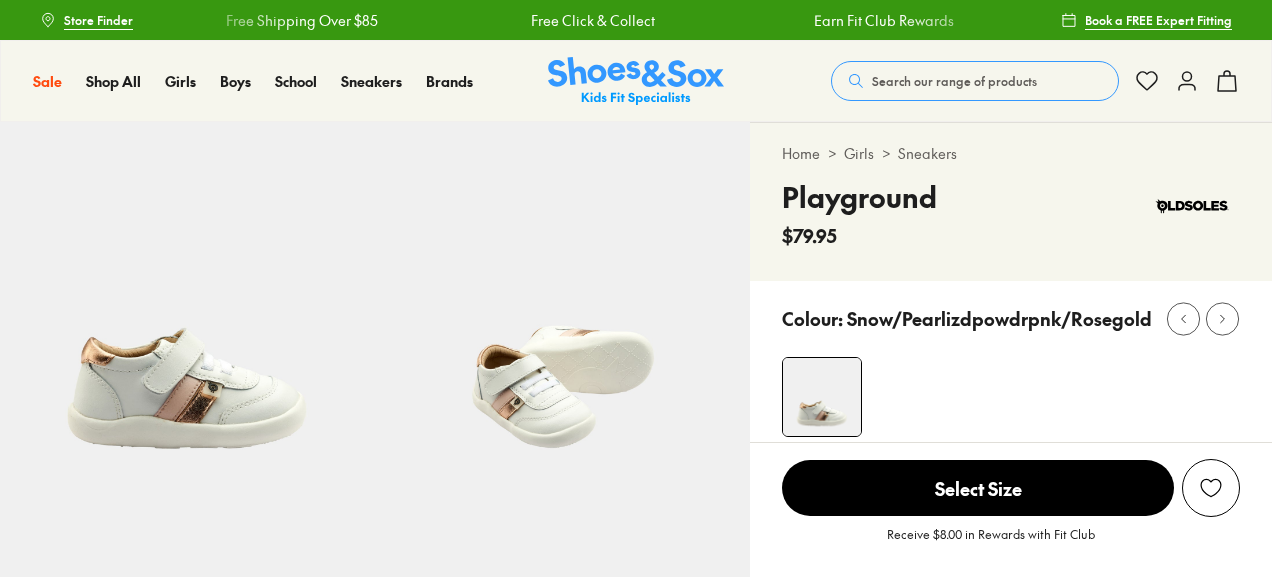 scroll, scrollTop: 0, scrollLeft: 0, axis: both 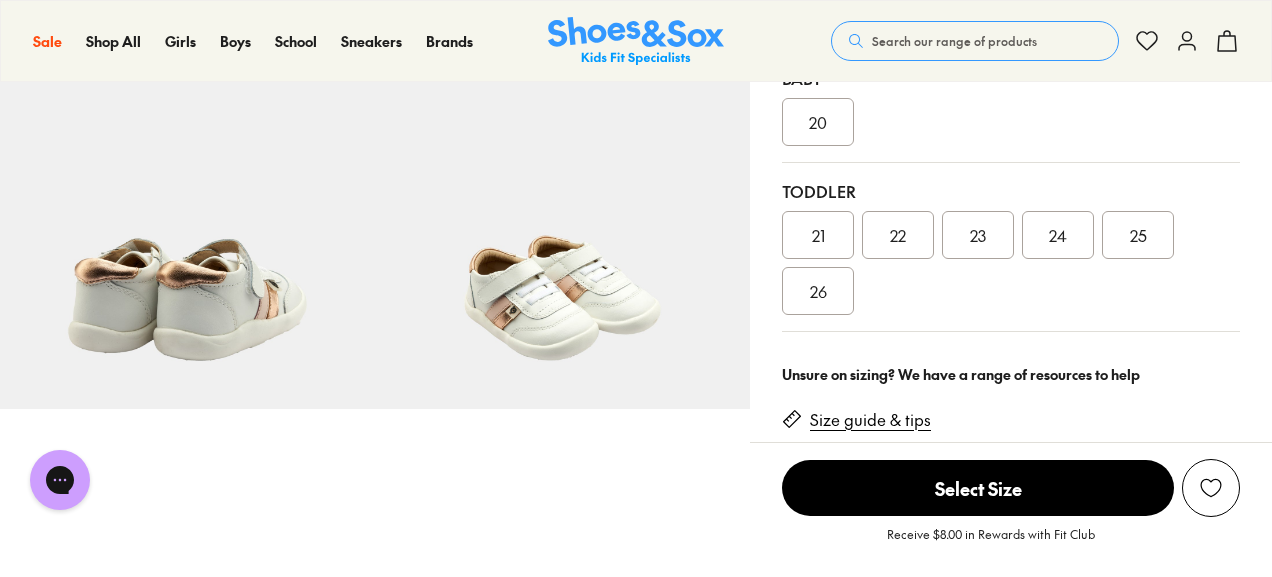 click on "Select Size" at bounding box center [978, 488] 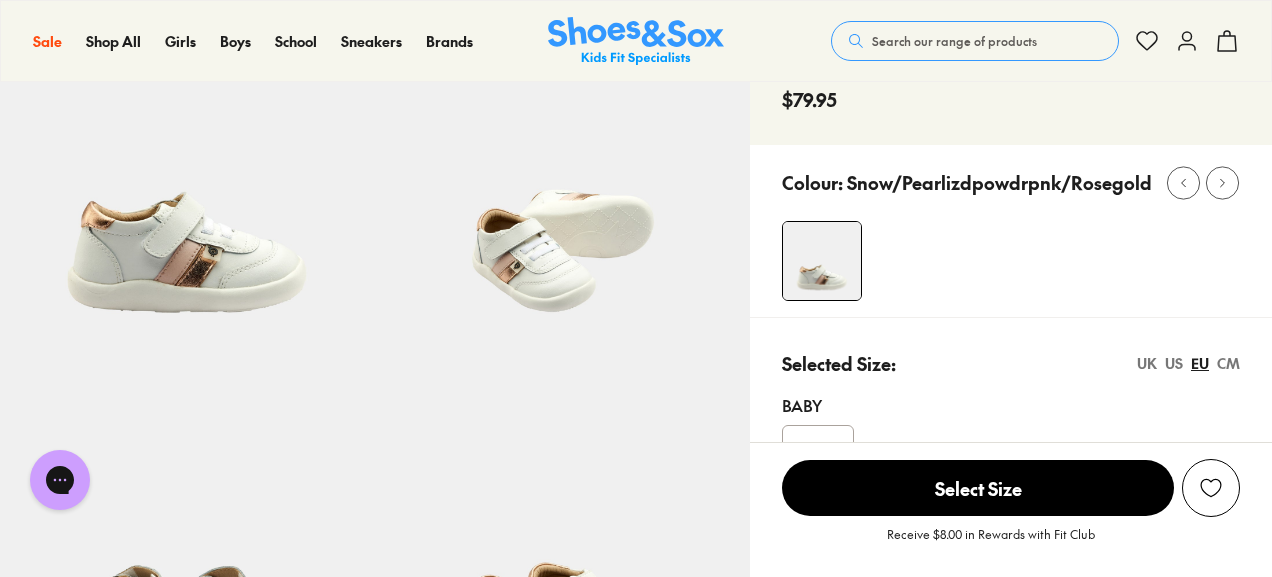 scroll, scrollTop: 132, scrollLeft: 0, axis: vertical 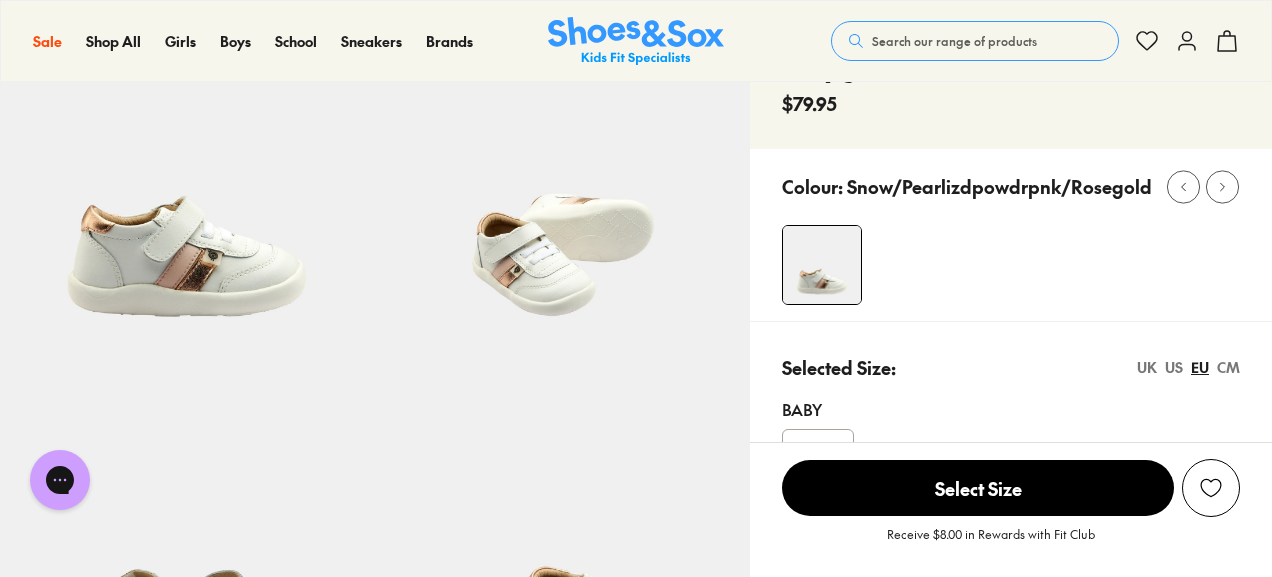 click on "Select Size" at bounding box center (978, 488) 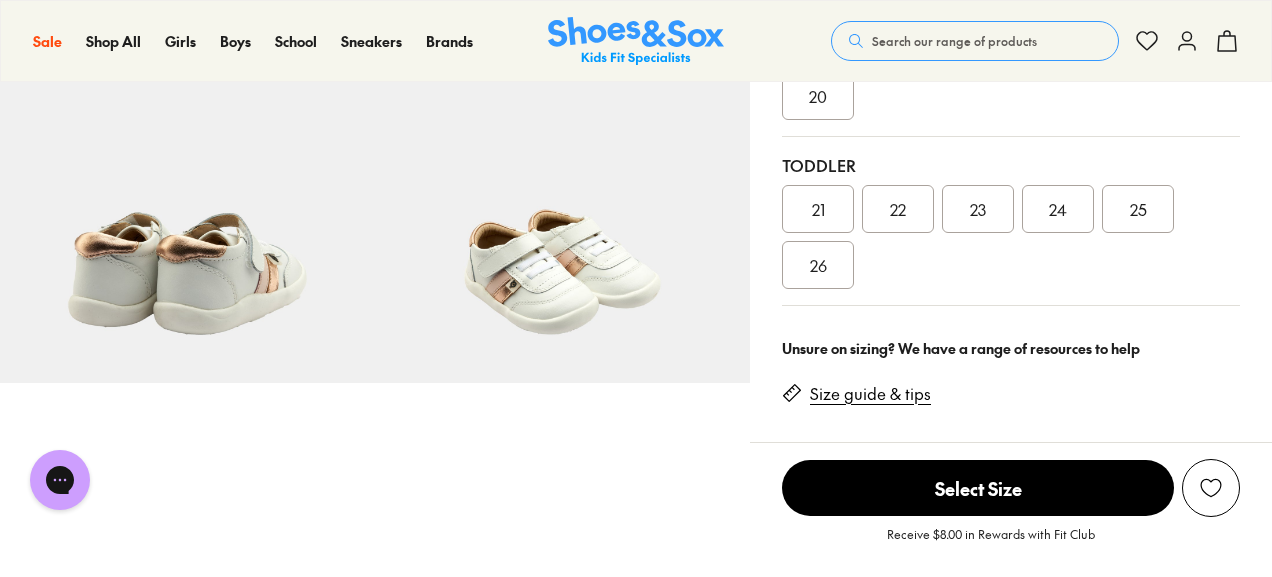 scroll, scrollTop: 514, scrollLeft: 0, axis: vertical 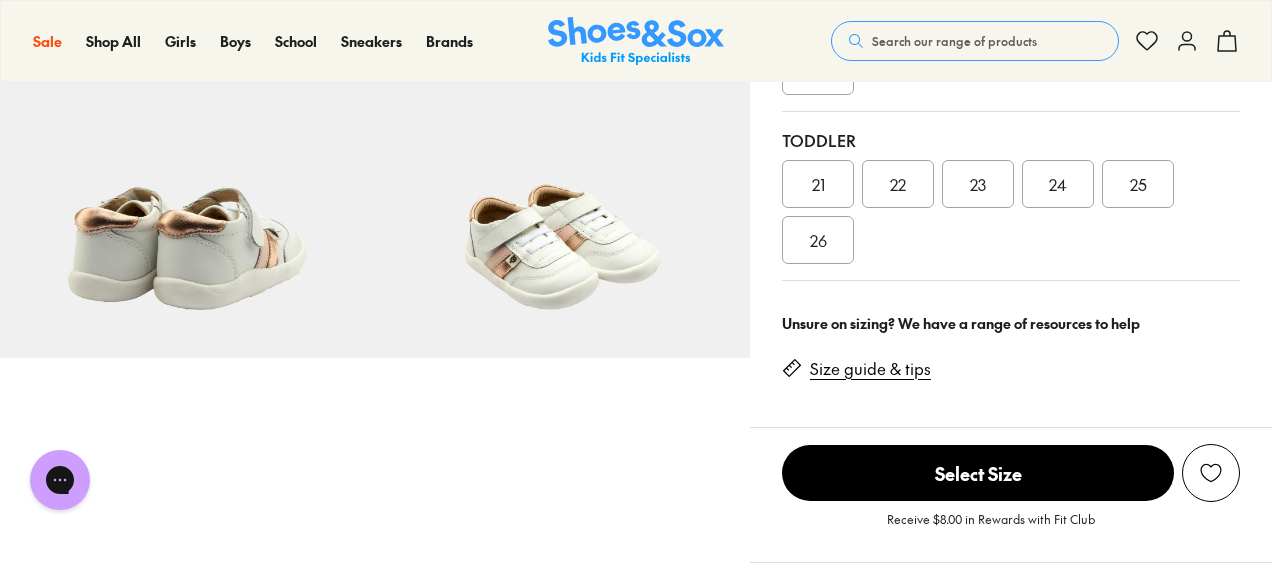 click on "Size guide & tips" at bounding box center (870, 369) 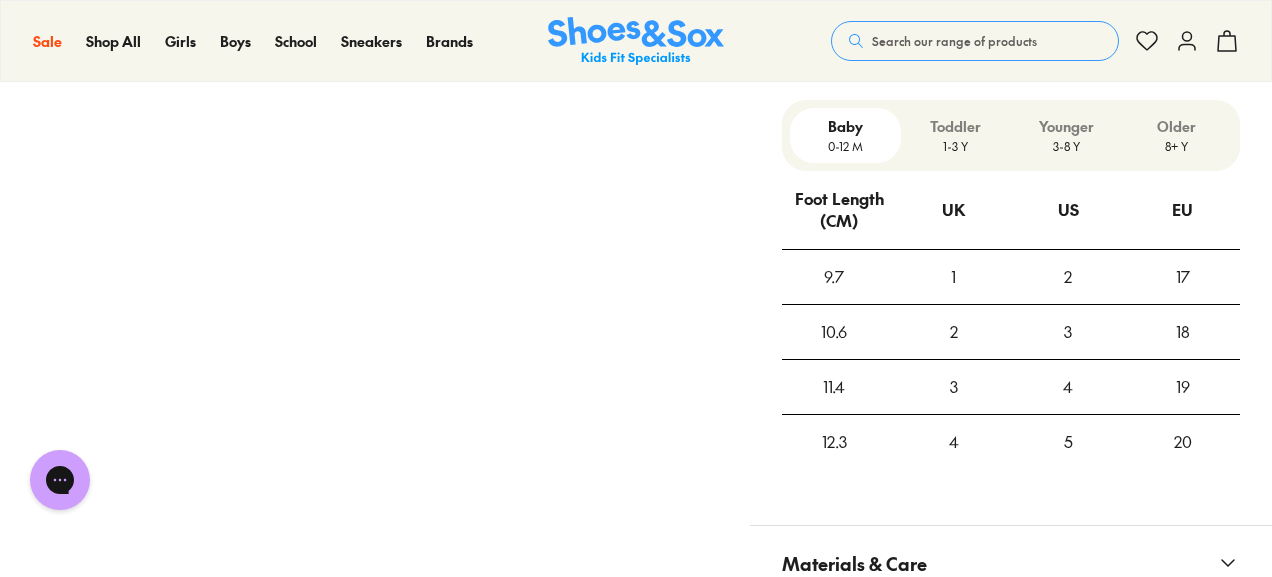 scroll, scrollTop: 1423, scrollLeft: 0, axis: vertical 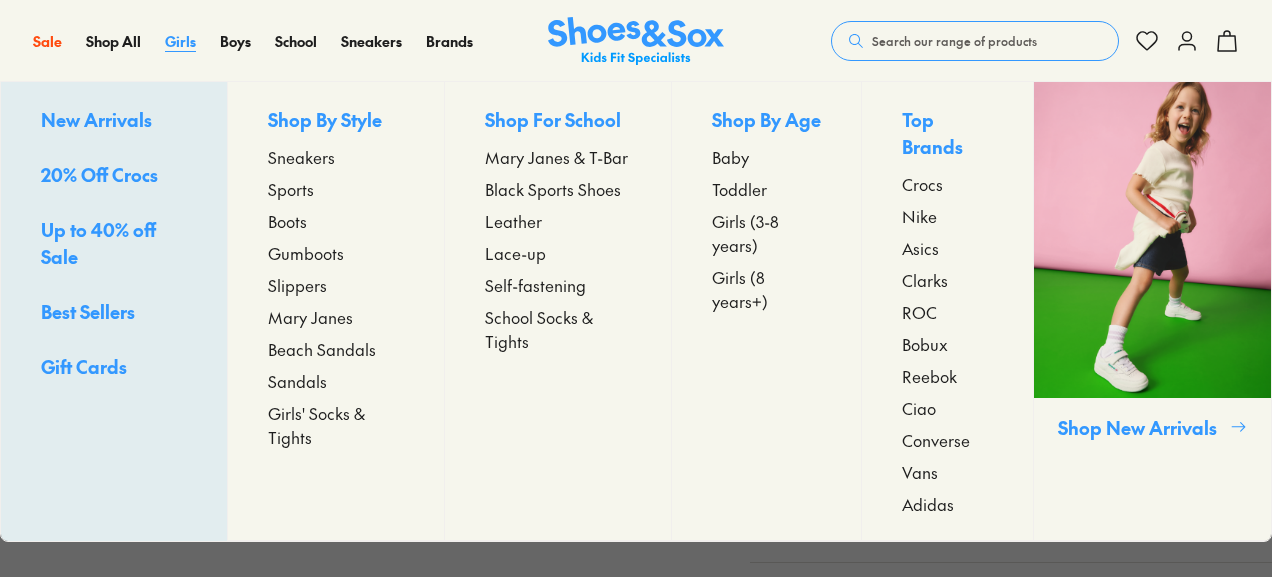 click on "Girls" at bounding box center [180, 41] 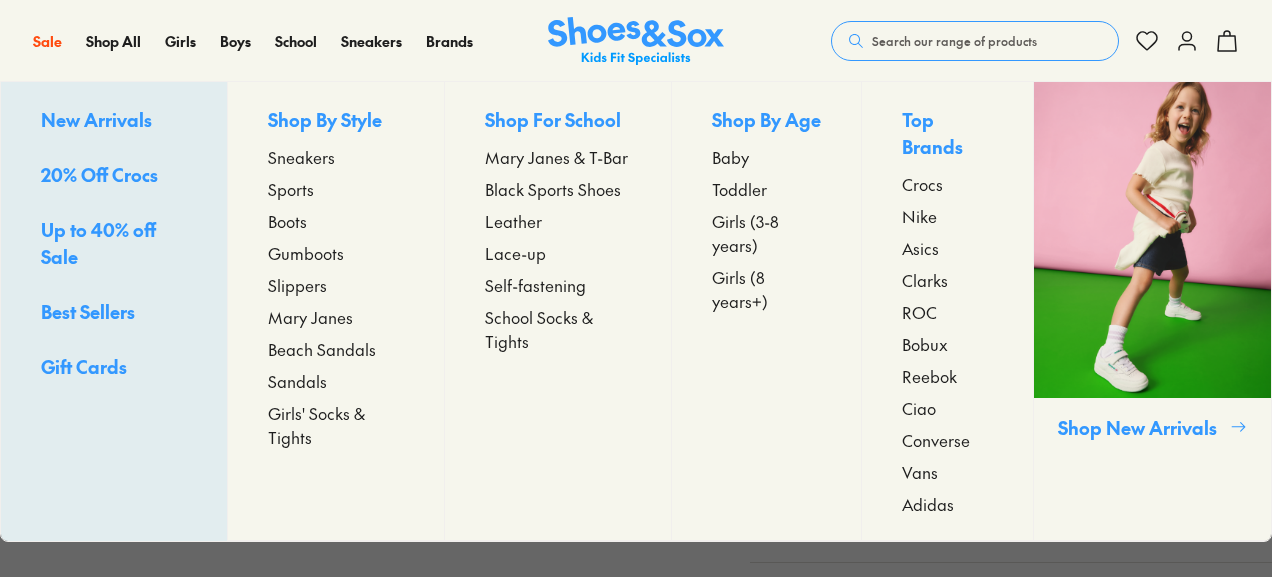click on "Mary Janes" at bounding box center [310, 317] 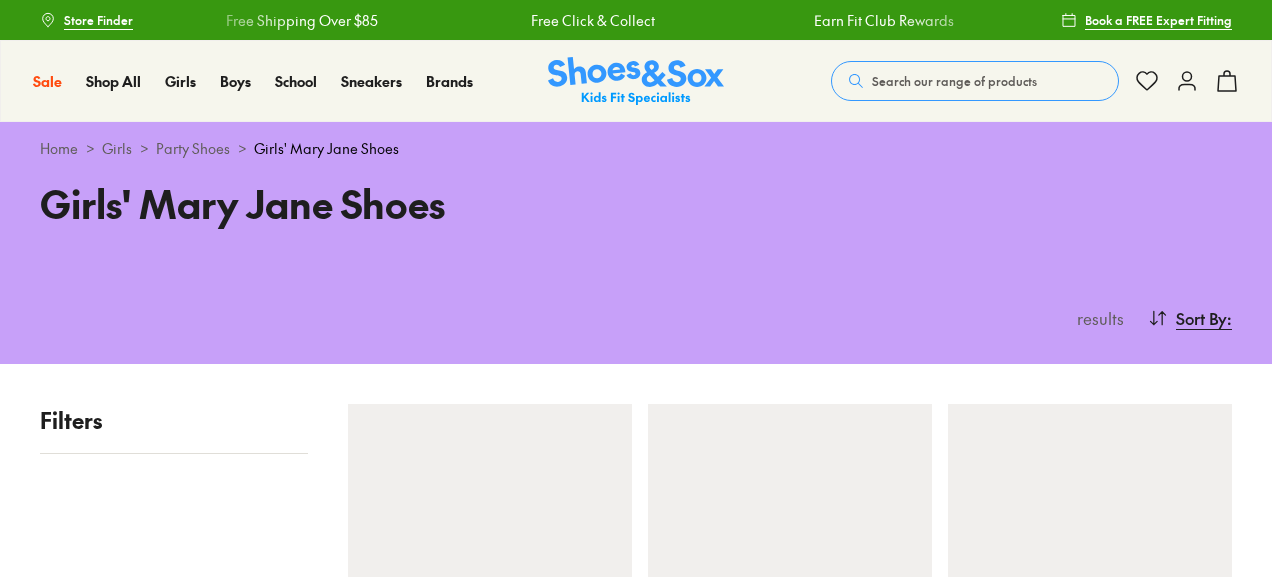 scroll, scrollTop: 0, scrollLeft: 0, axis: both 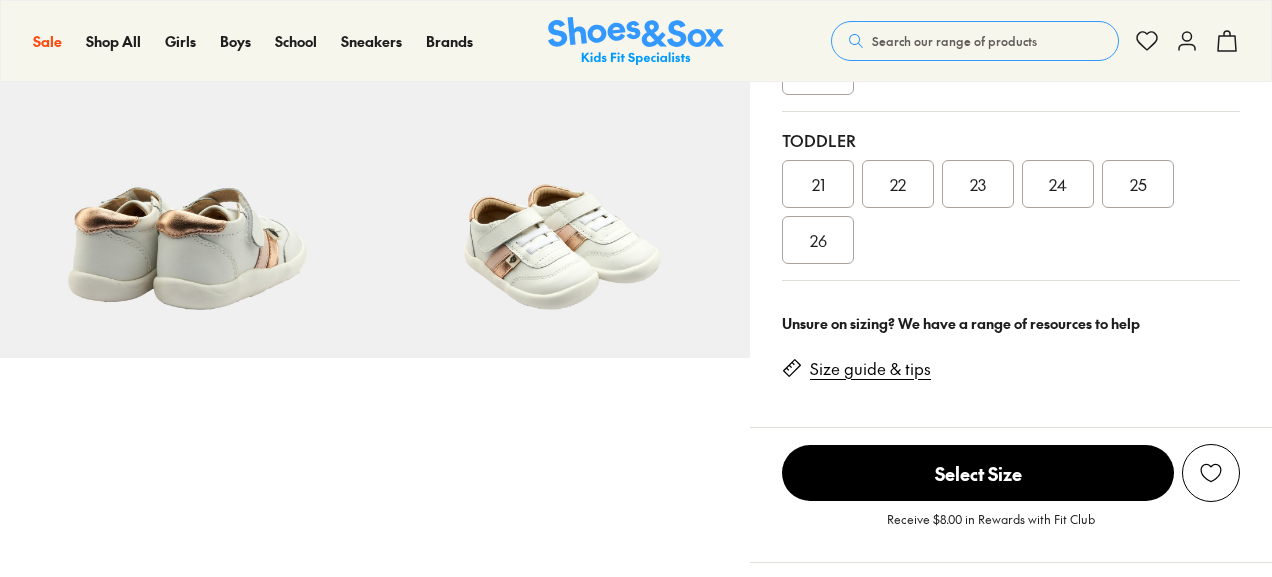 select on "*" 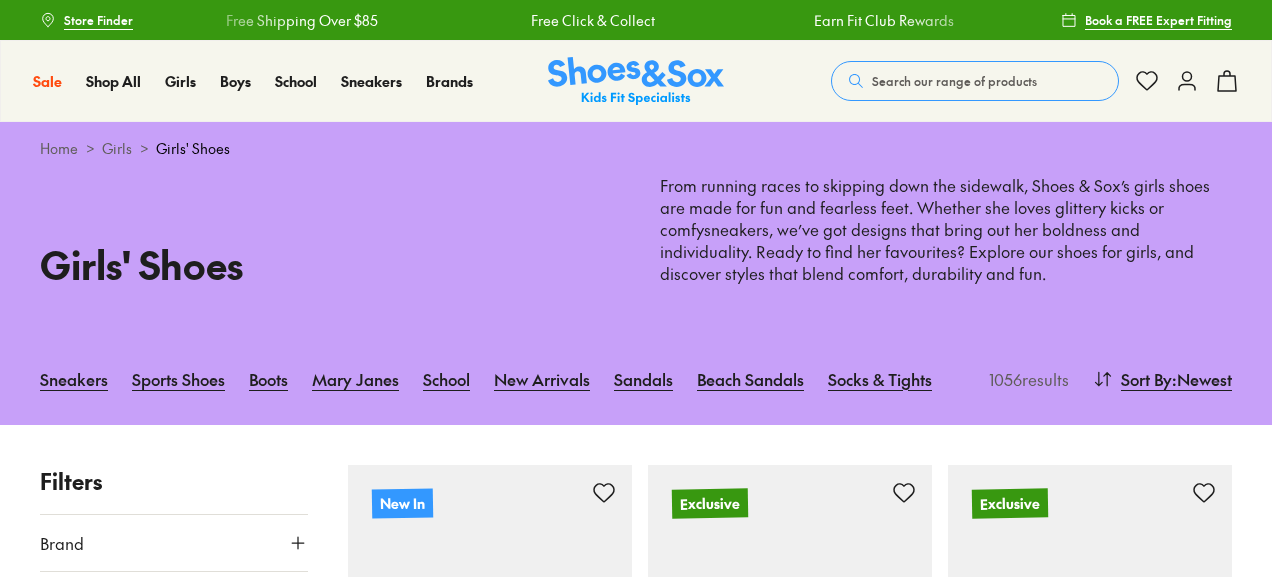 scroll, scrollTop: 250, scrollLeft: 0, axis: vertical 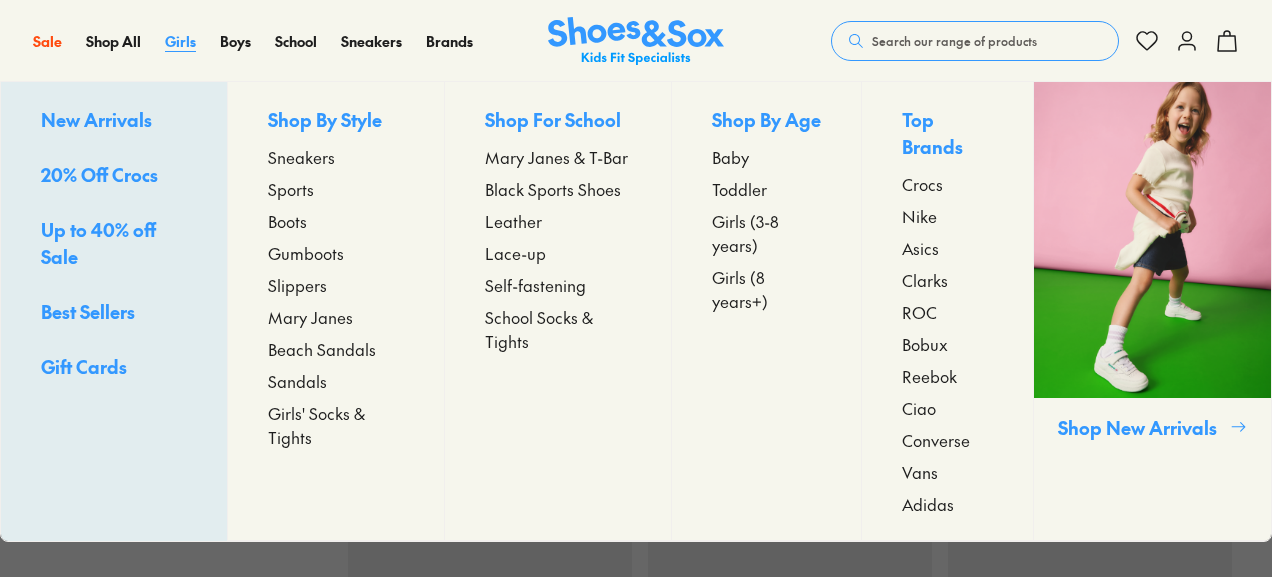 click on "Girls" at bounding box center [180, 41] 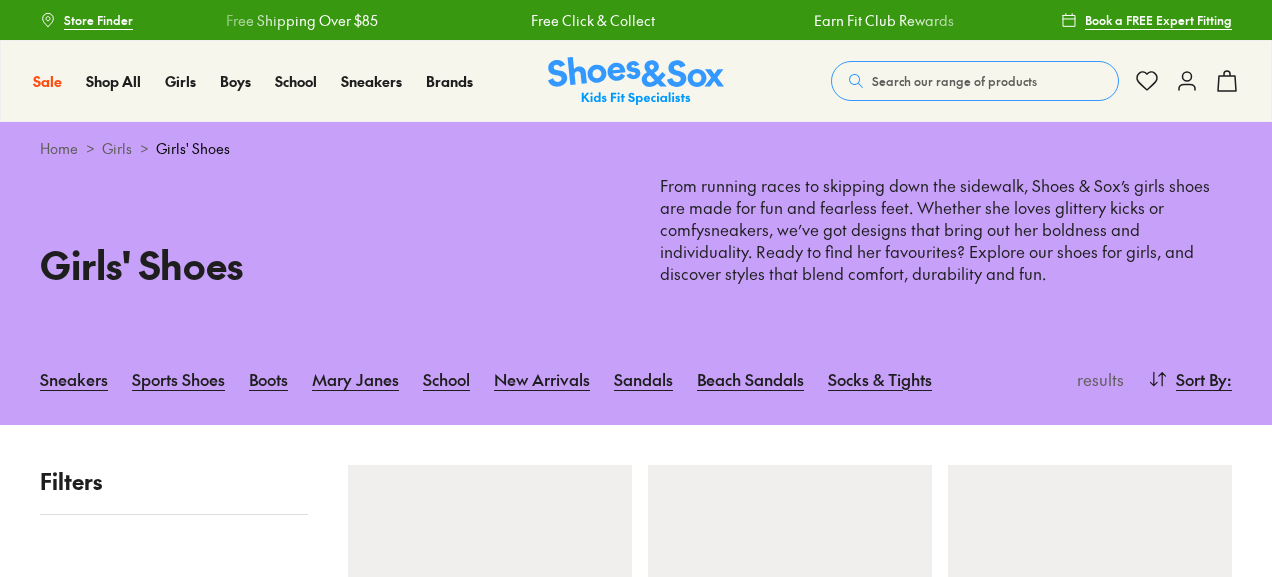 scroll, scrollTop: 0, scrollLeft: 0, axis: both 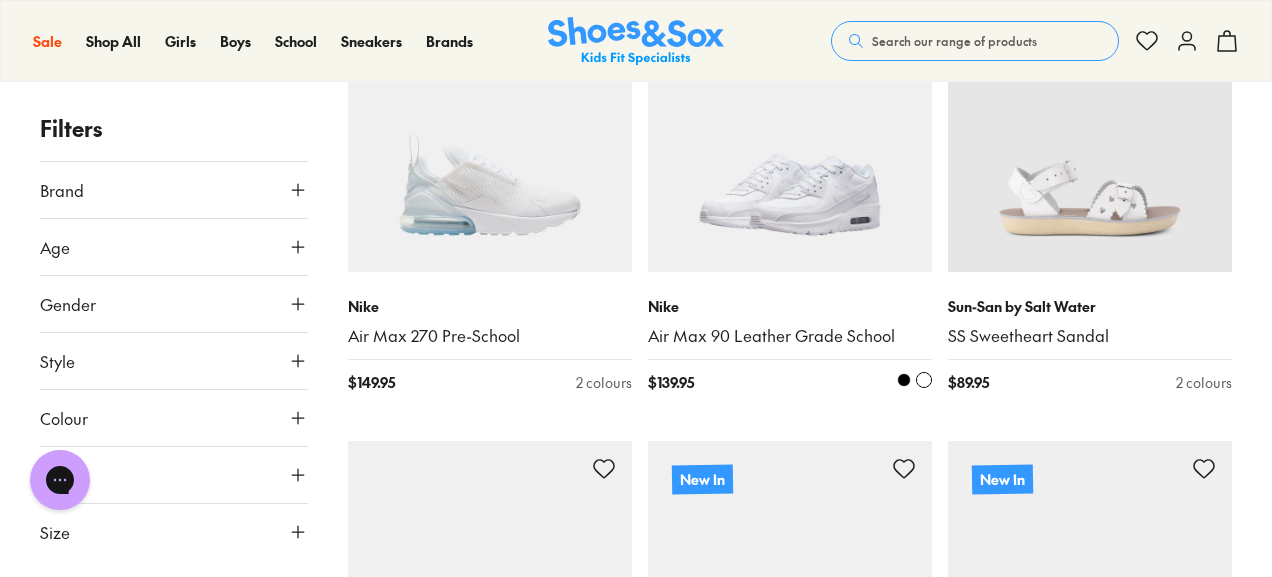 click at bounding box center (790, 130) 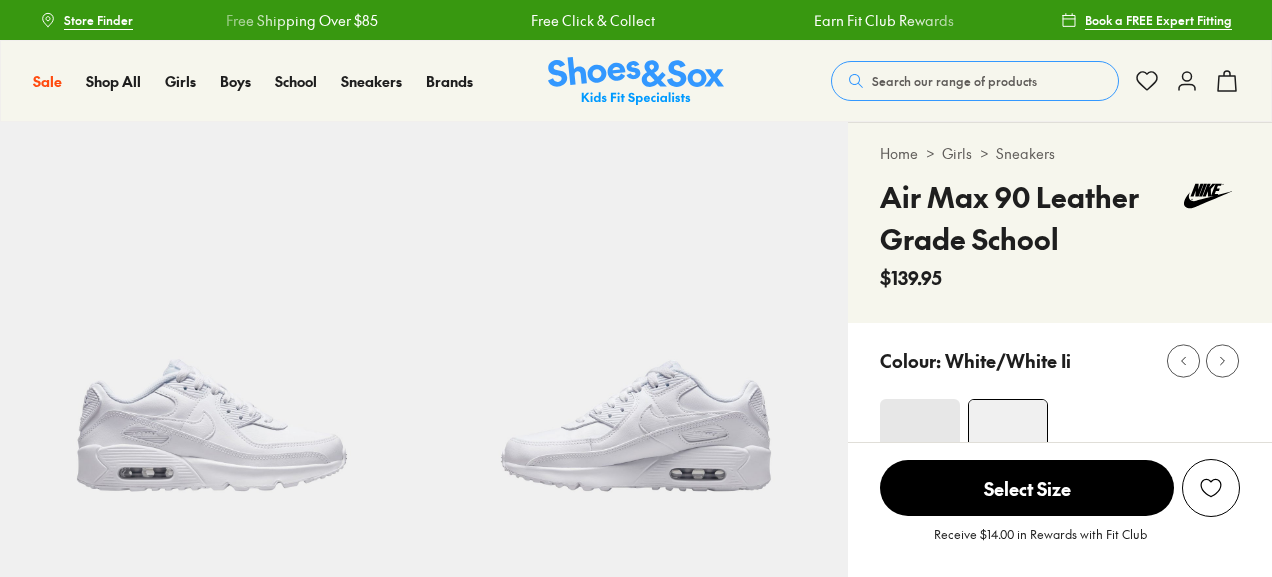 scroll, scrollTop: 0, scrollLeft: 0, axis: both 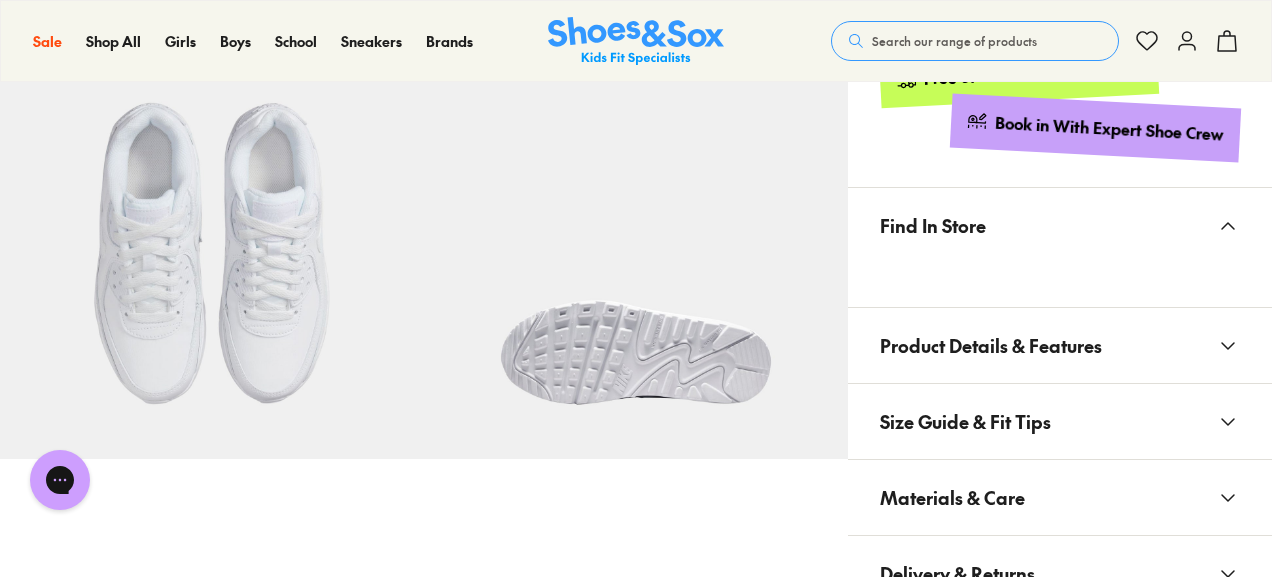 click on "Size Guide & Fit Tips" at bounding box center (965, 421) 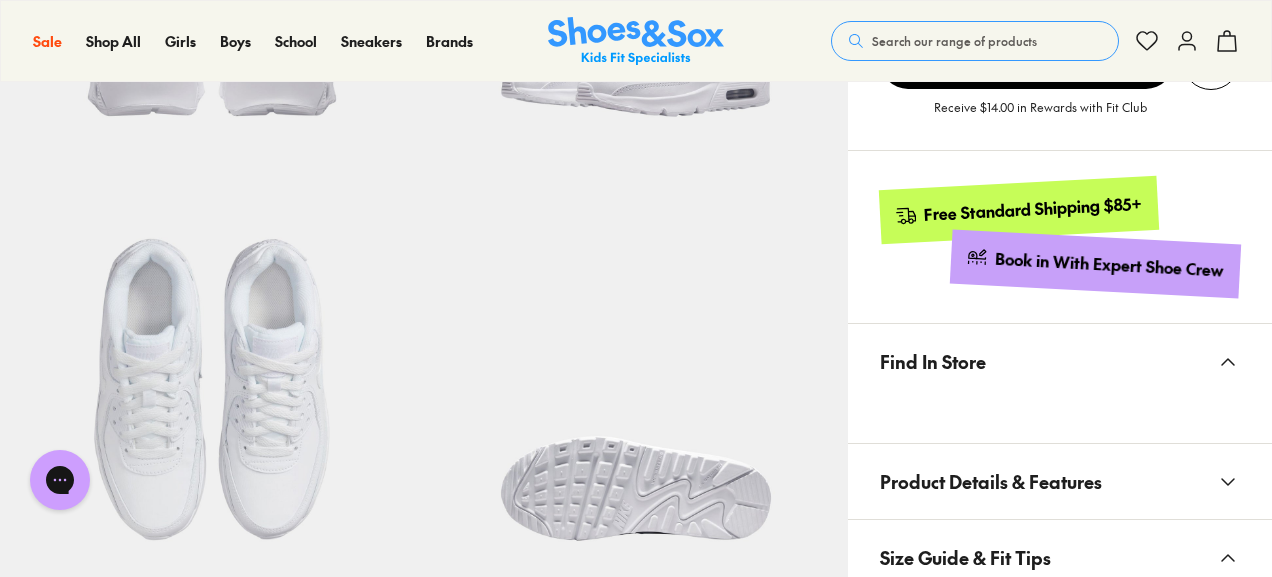 scroll, scrollTop: 790, scrollLeft: 0, axis: vertical 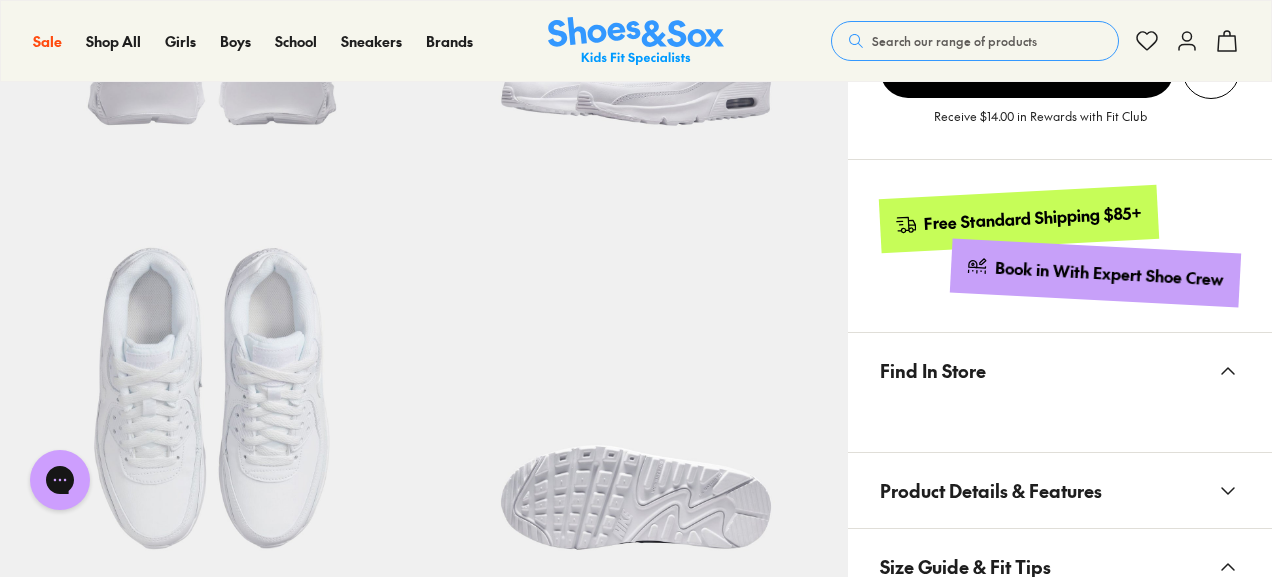 click on "Free Standard Shipping $85+
Book in With Expert Shoe Crew" at bounding box center [1060, 245] 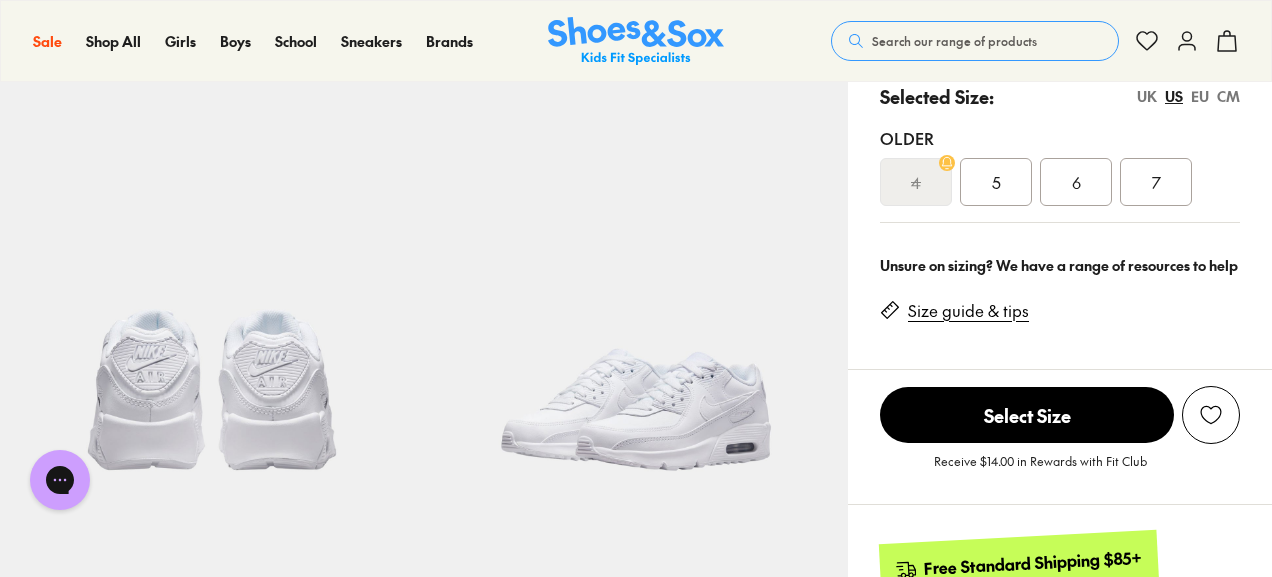 scroll, scrollTop: 444, scrollLeft: 0, axis: vertical 